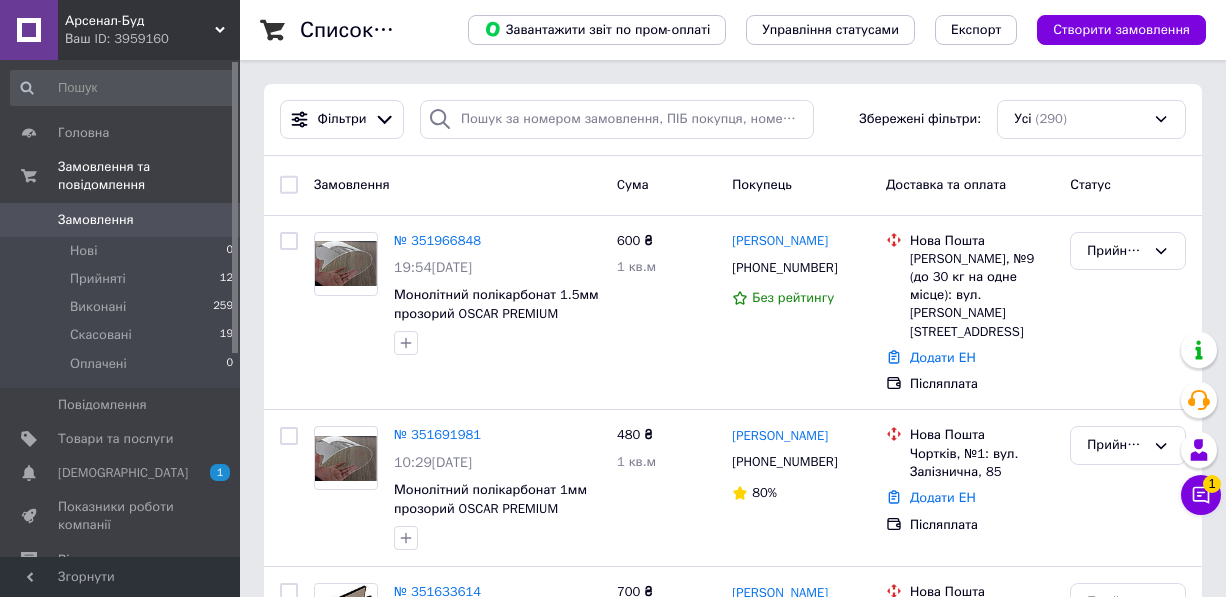 scroll, scrollTop: 0, scrollLeft: 0, axis: both 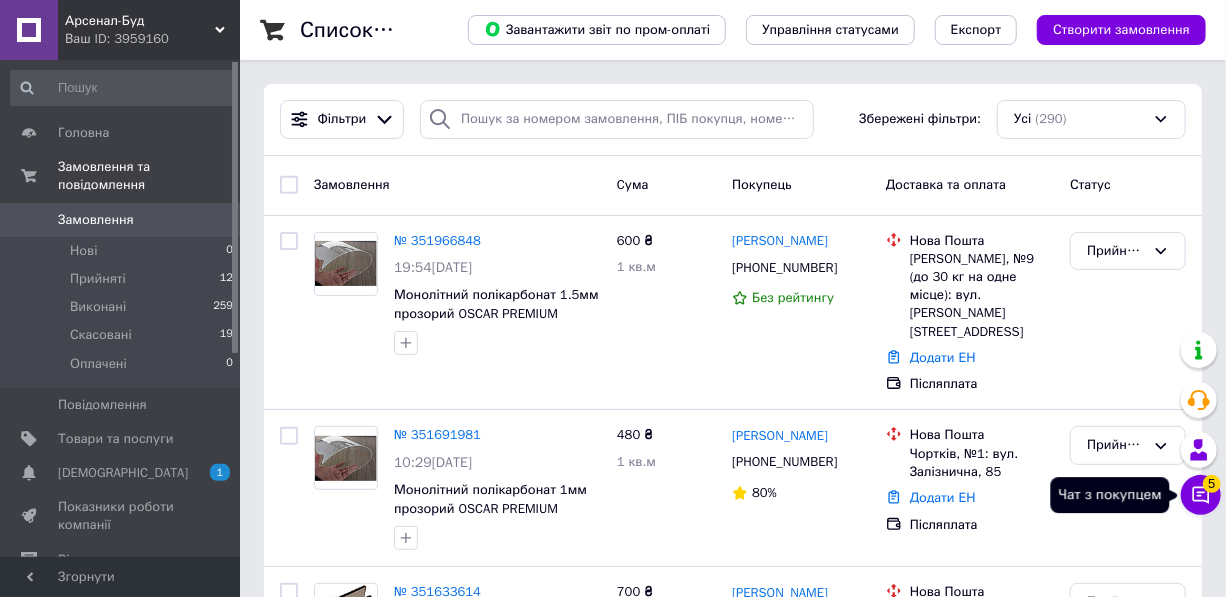 click 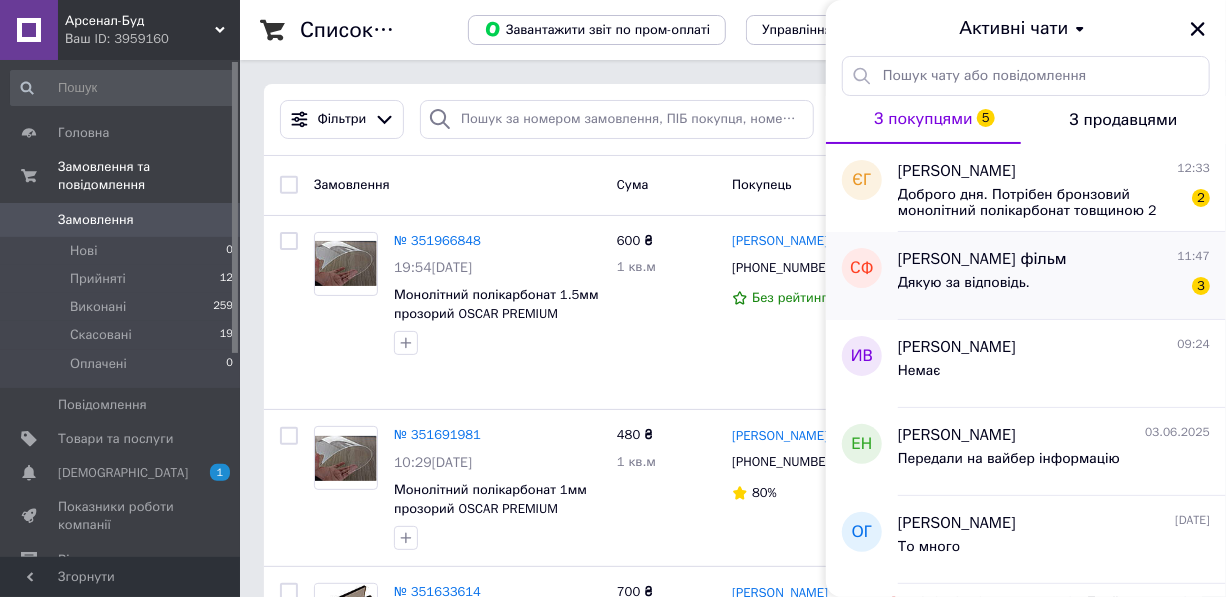 click on "Дякую за відповідь. 3" at bounding box center [1054, 287] 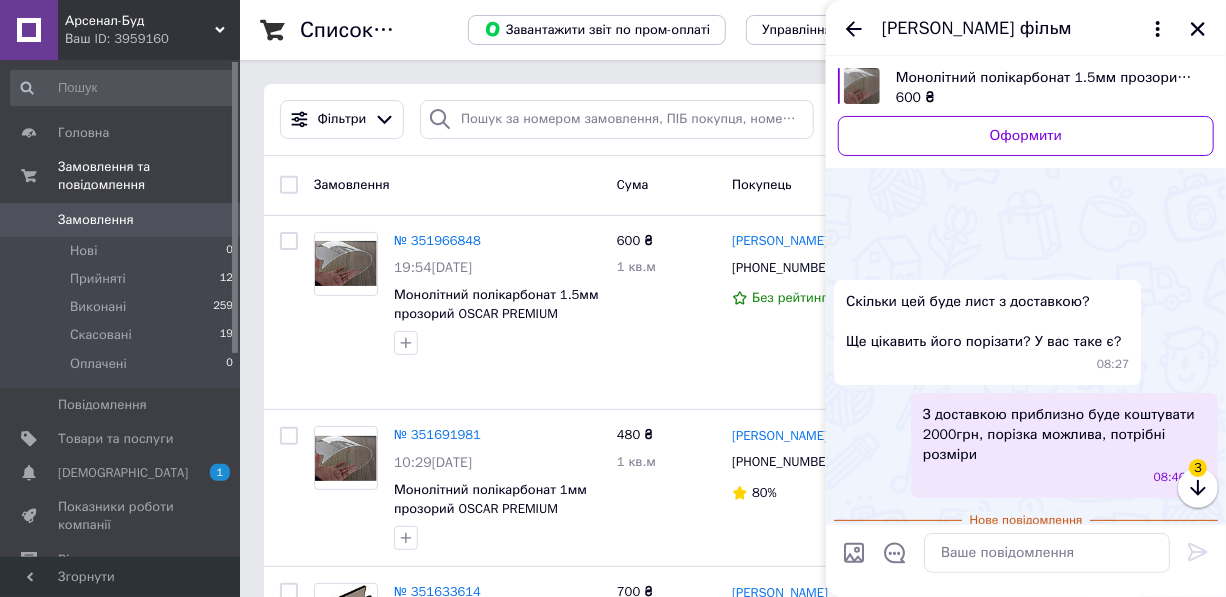 scroll, scrollTop: 317, scrollLeft: 0, axis: vertical 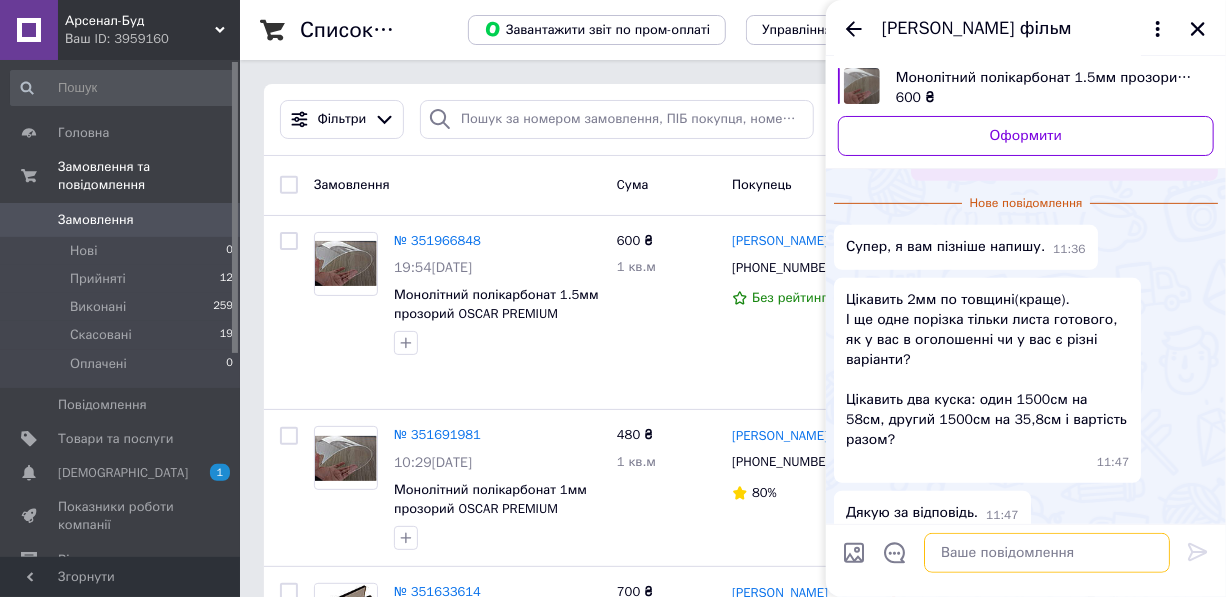 click at bounding box center [1047, 553] 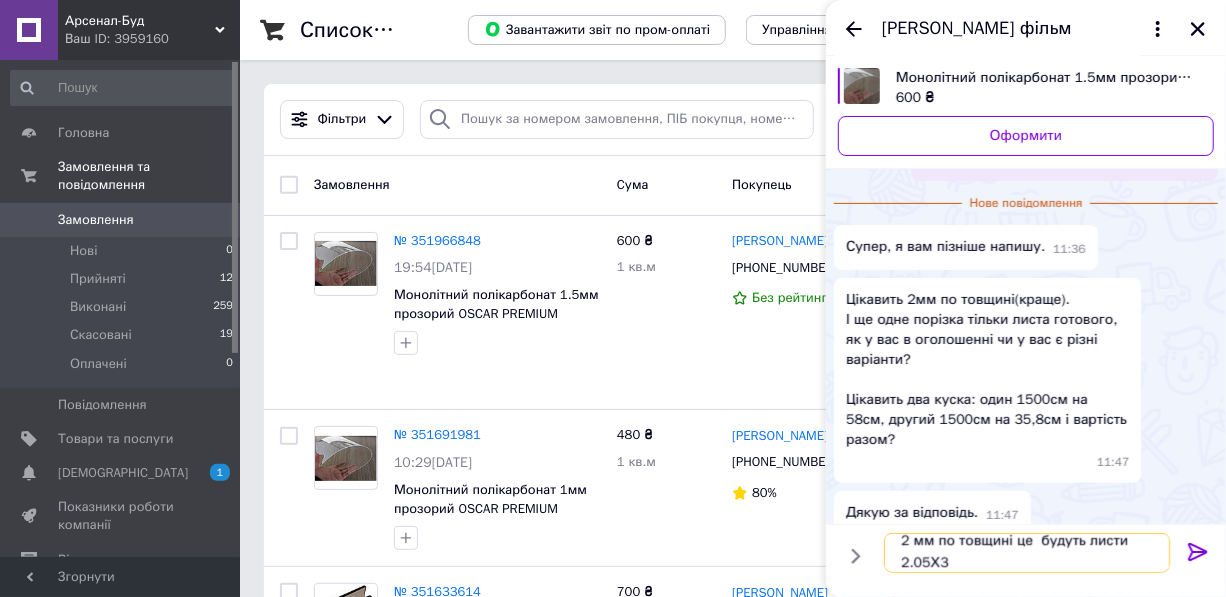 scroll, scrollTop: 1, scrollLeft: 0, axis: vertical 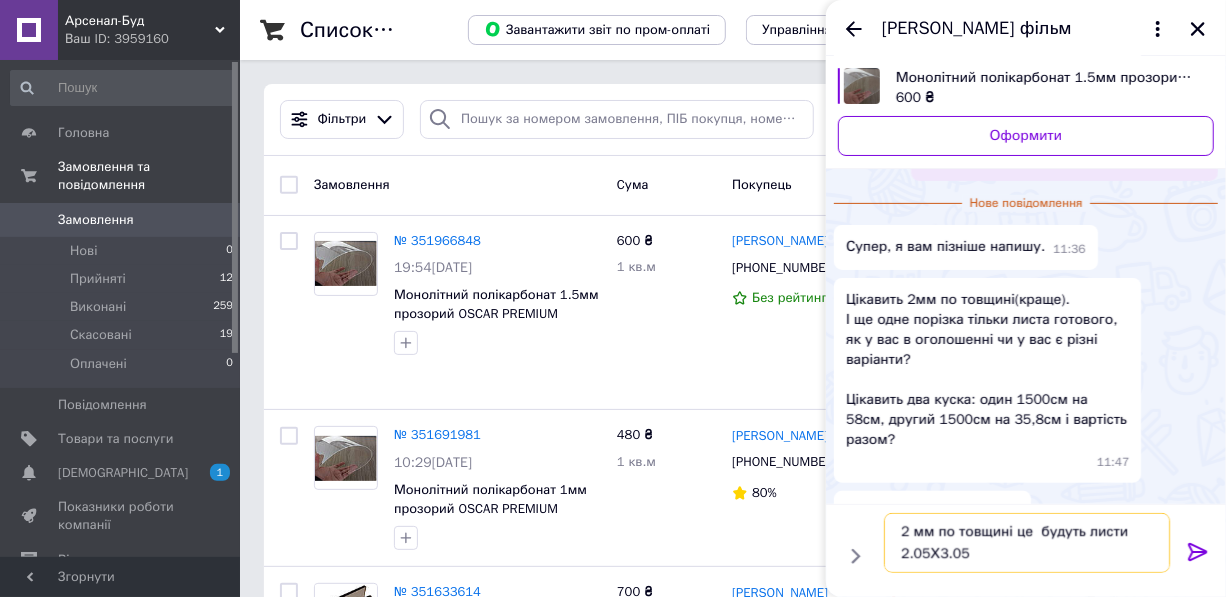 click on "2 мм по товщині це  будуть листи 2.05Х3.05" at bounding box center [1027, 543] 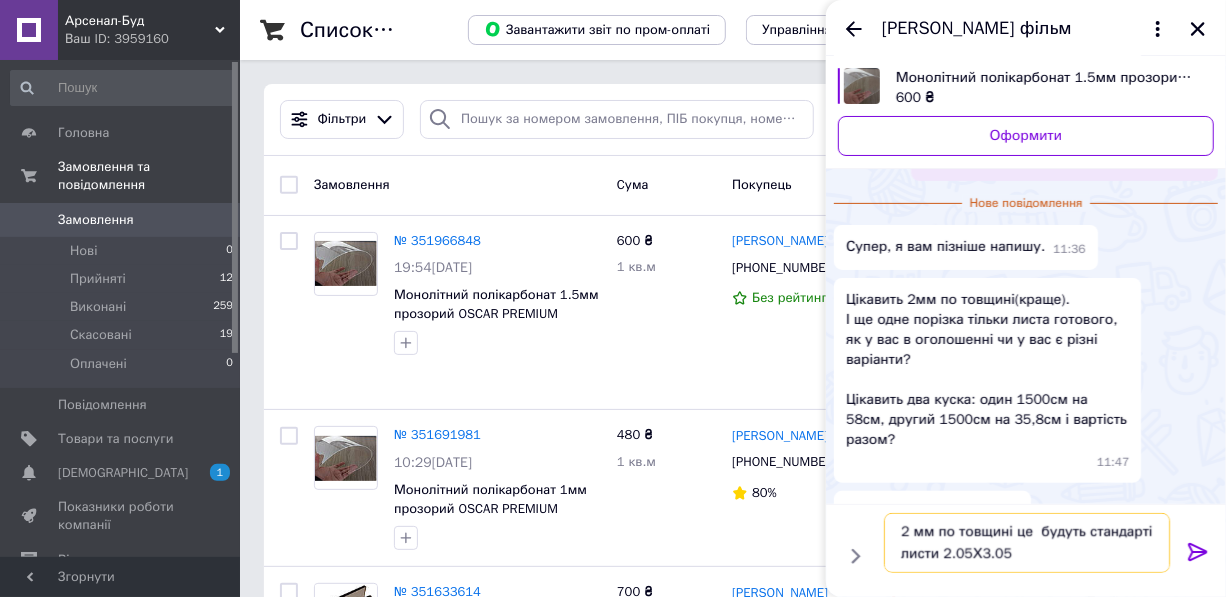 click on "2 мм по товщині це  будуть стандарті листи 2.05Х3.05" at bounding box center (1027, 543) 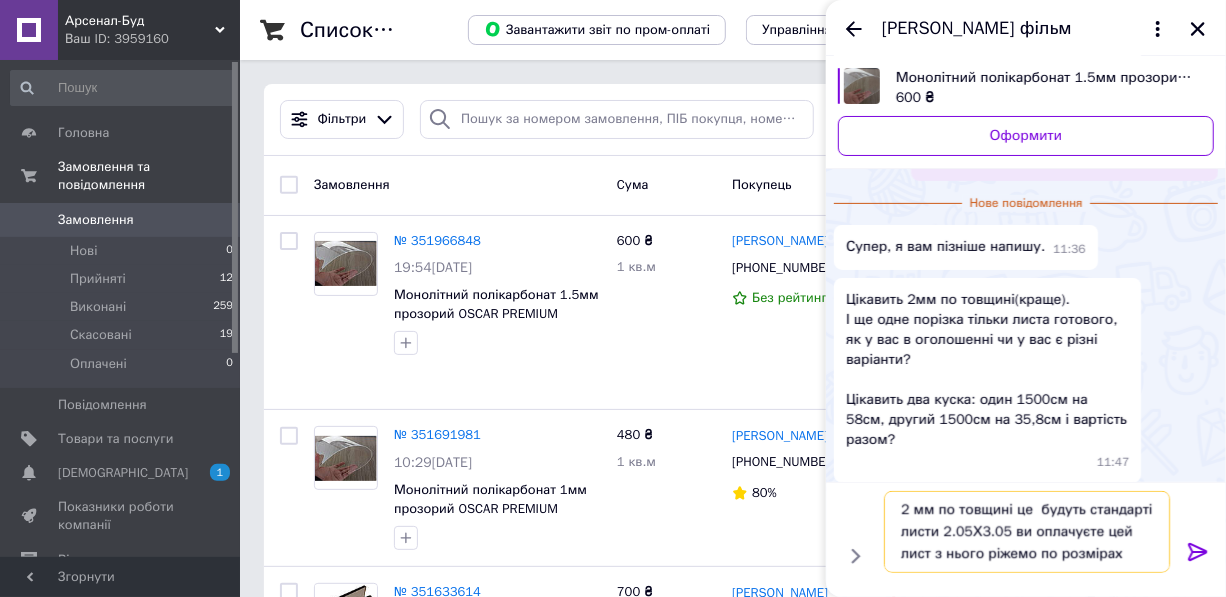 type on "2 мм по товщині це  будуть стандарті листи 2.05Х3.05 ви оплачуєте цей лист з нього ріжемо по розмірах" 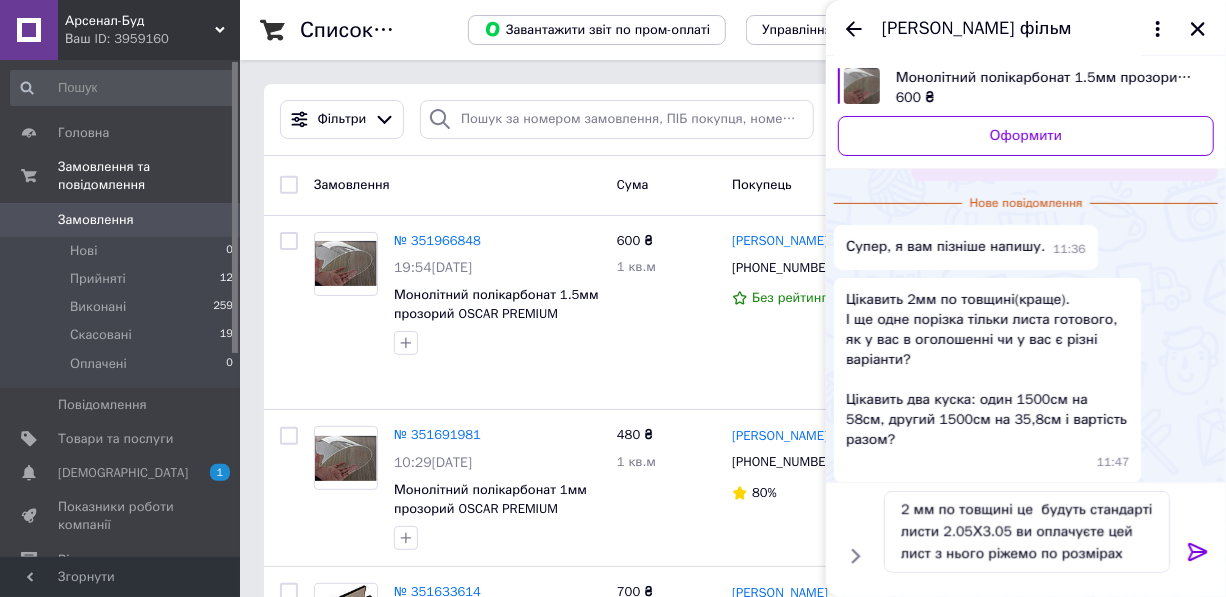 click 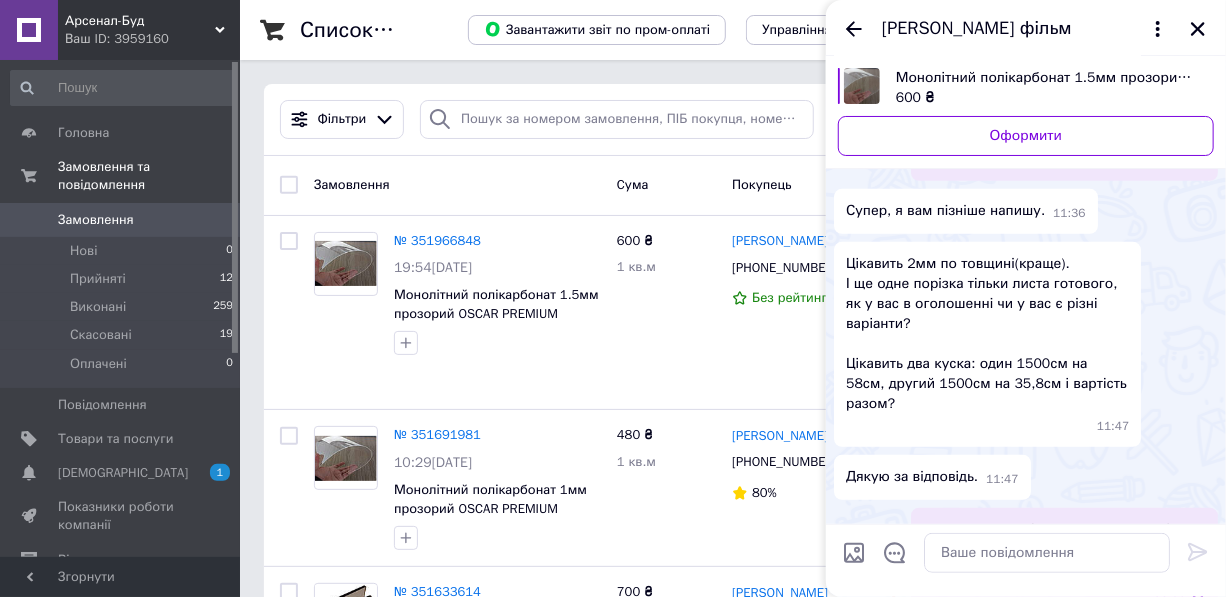 scroll, scrollTop: 0, scrollLeft: 0, axis: both 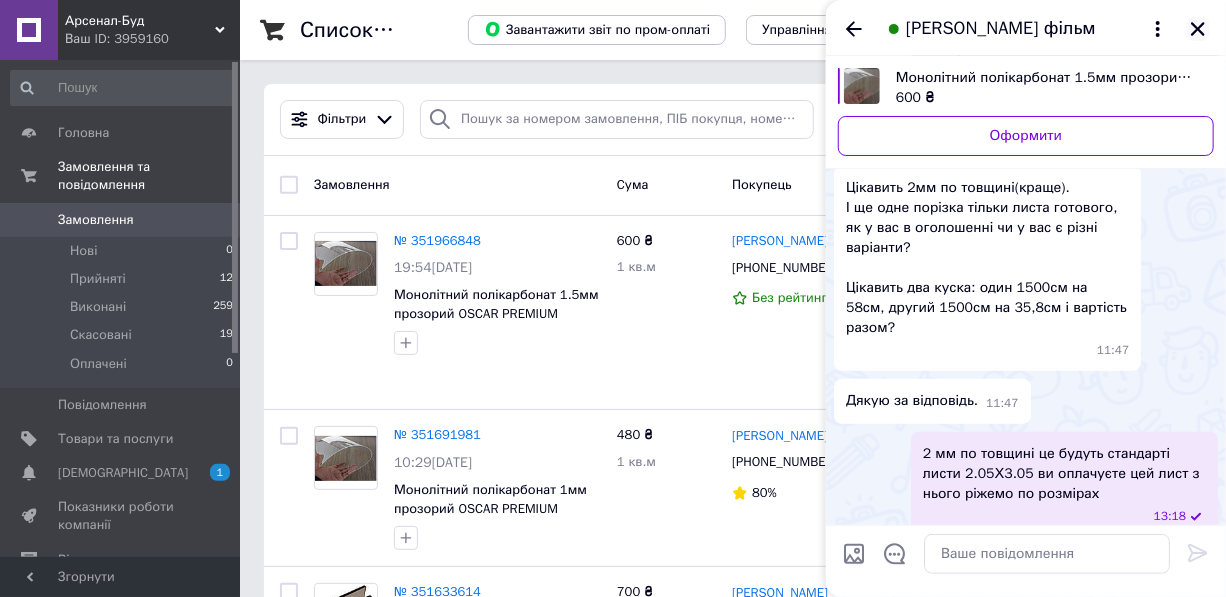 click 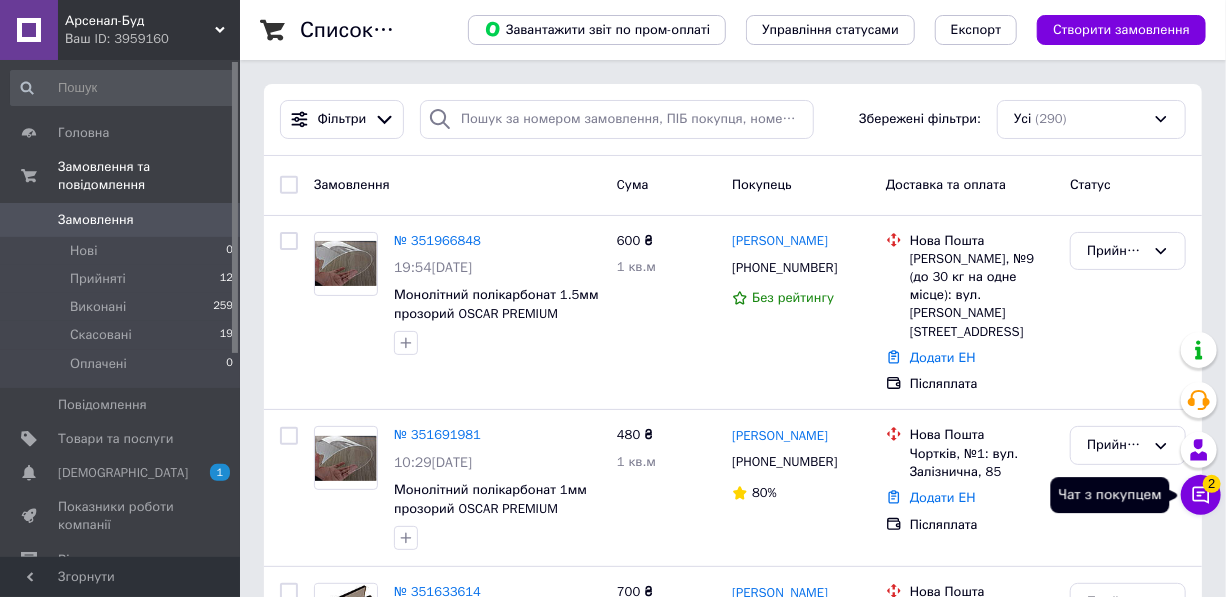 click 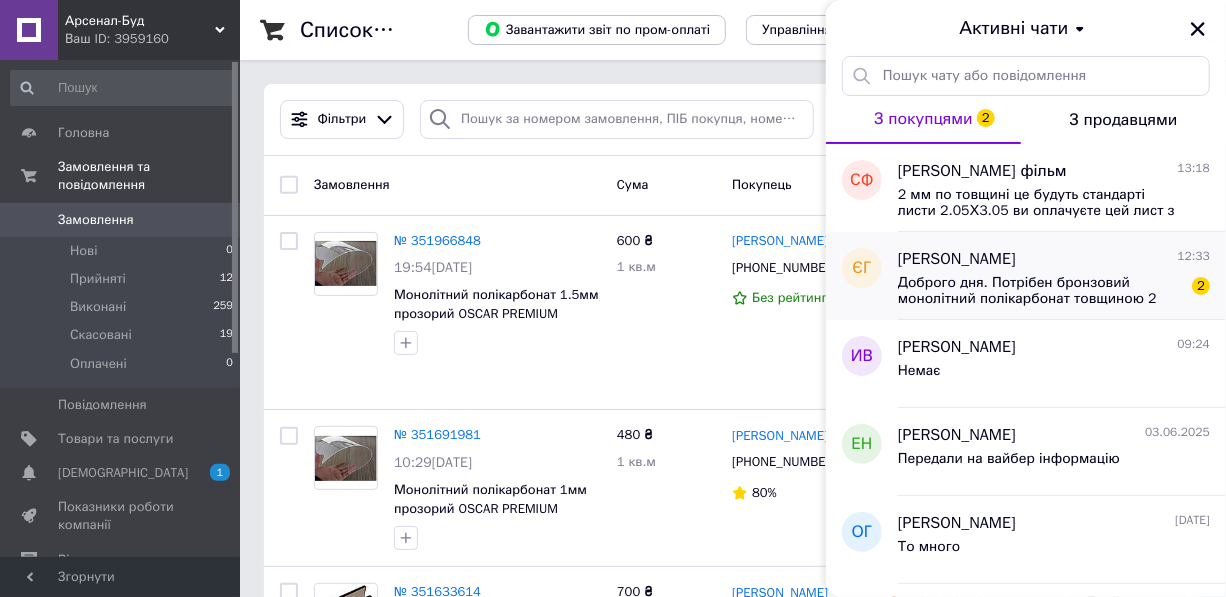 click on "Доброго дня. Потрібен бронзовий монолітний полікарбонат товщиною 2 мм.
Чи можливо нарізати його по моїм розмірам? Якщо так, то якою буде ціна ? 2" at bounding box center (1054, 289) 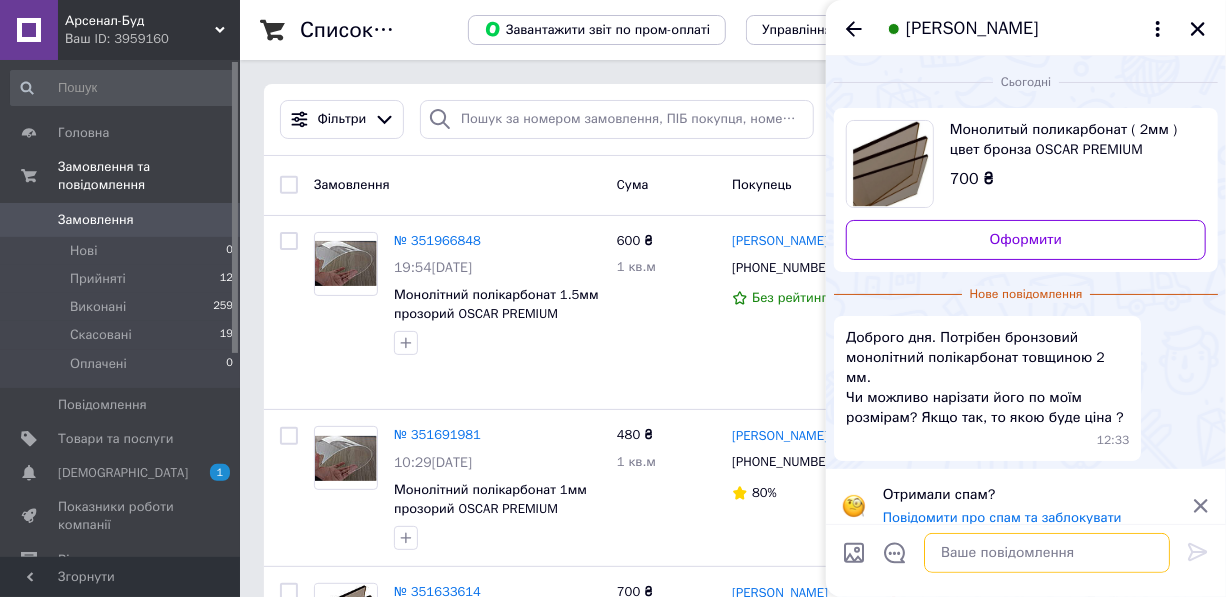 click at bounding box center (1047, 553) 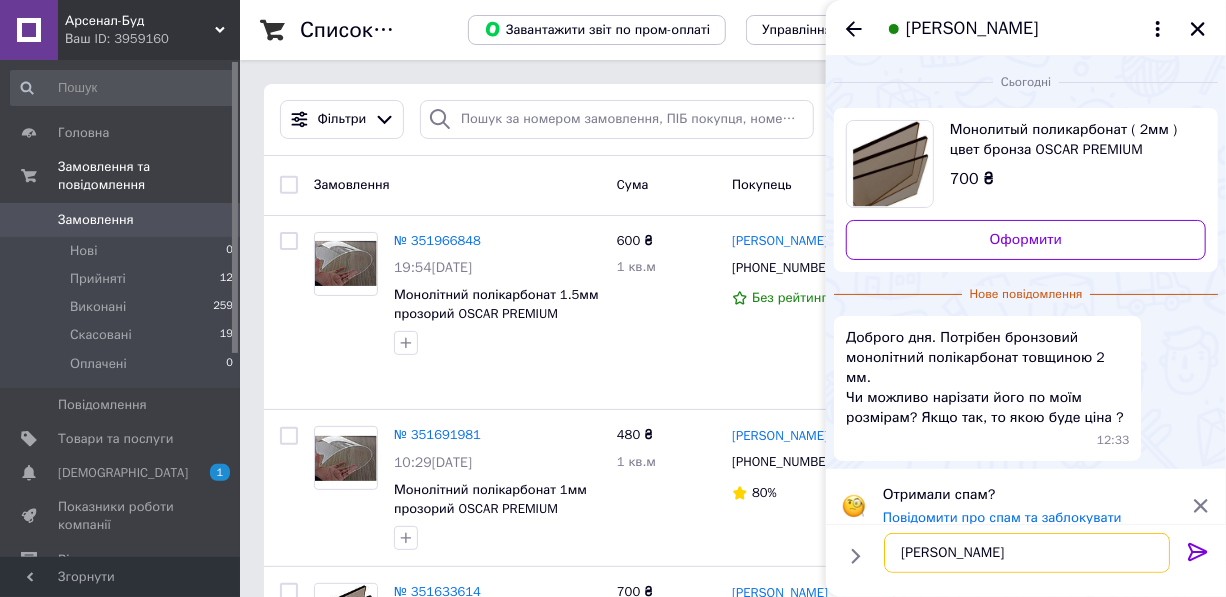 type on "Т" 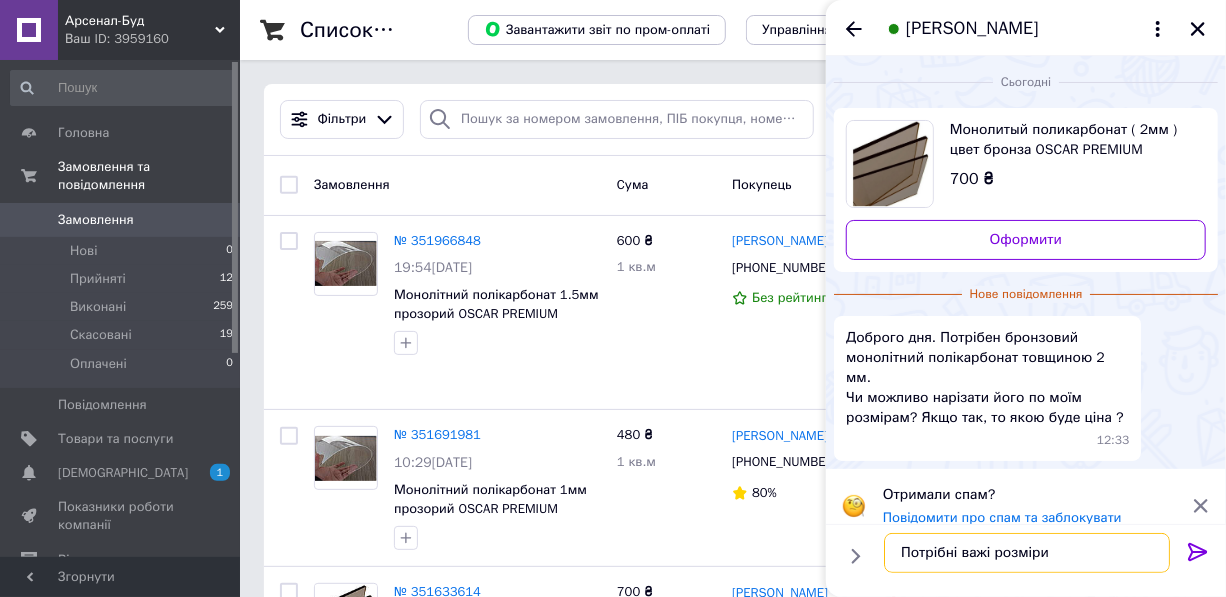 click on "Потрібні важі розміри" at bounding box center [1027, 553] 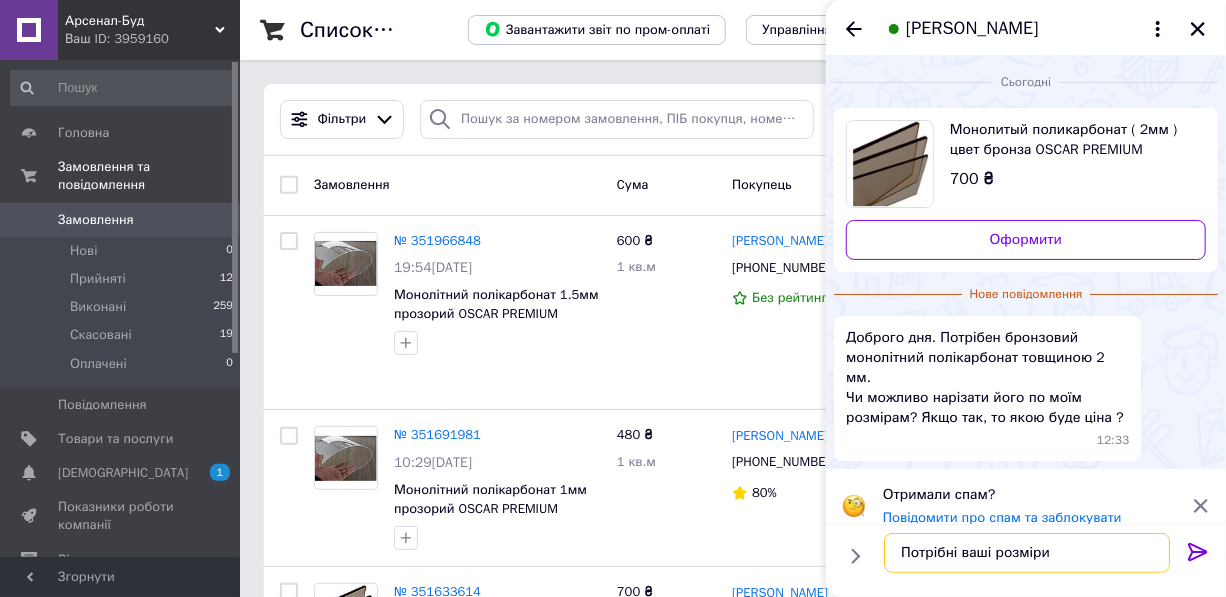 click on "Потрібні ваші розміри" at bounding box center [1027, 553] 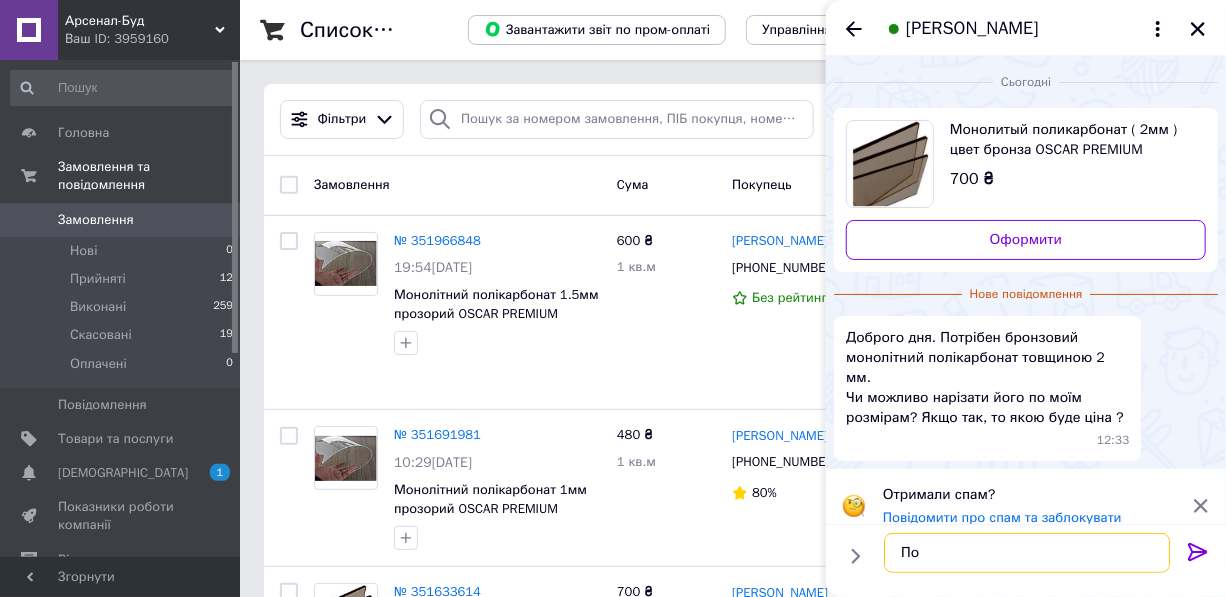 type on "П" 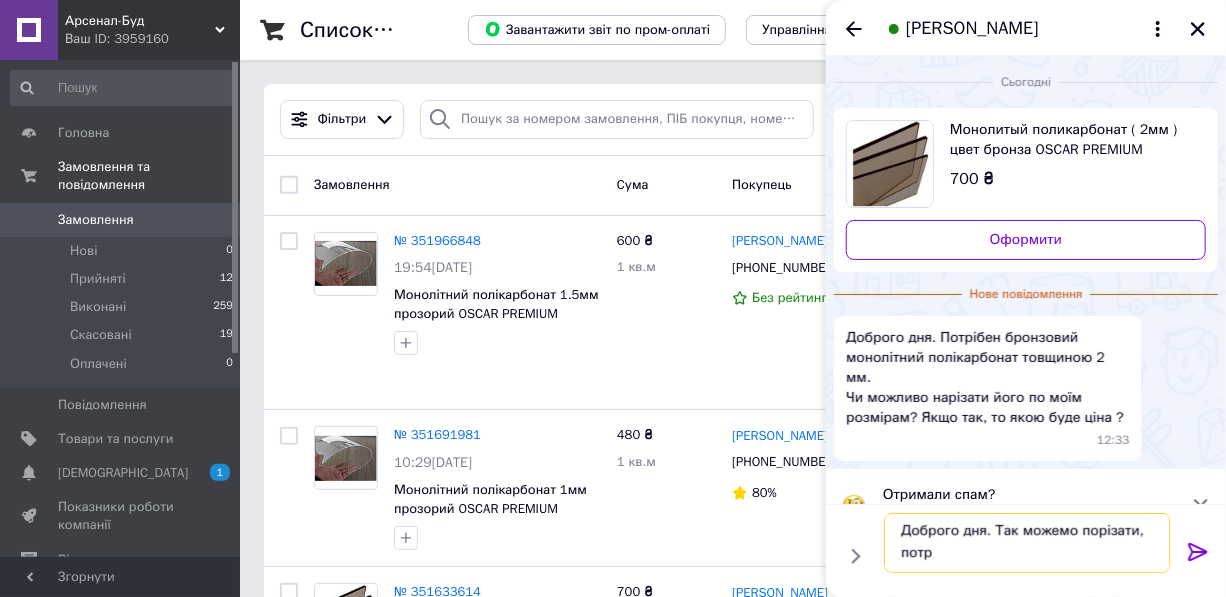 scroll, scrollTop: 1, scrollLeft: 0, axis: vertical 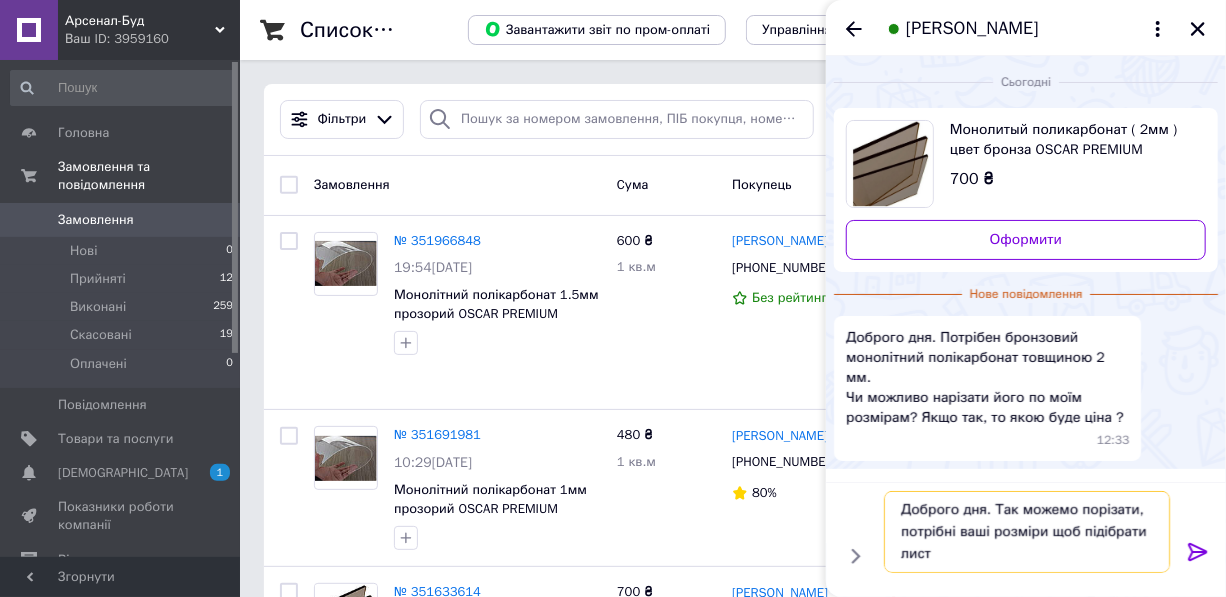 type on "Доброго дня. Так можемо порізати, потрібні ваші розміри щоб підібрати лист" 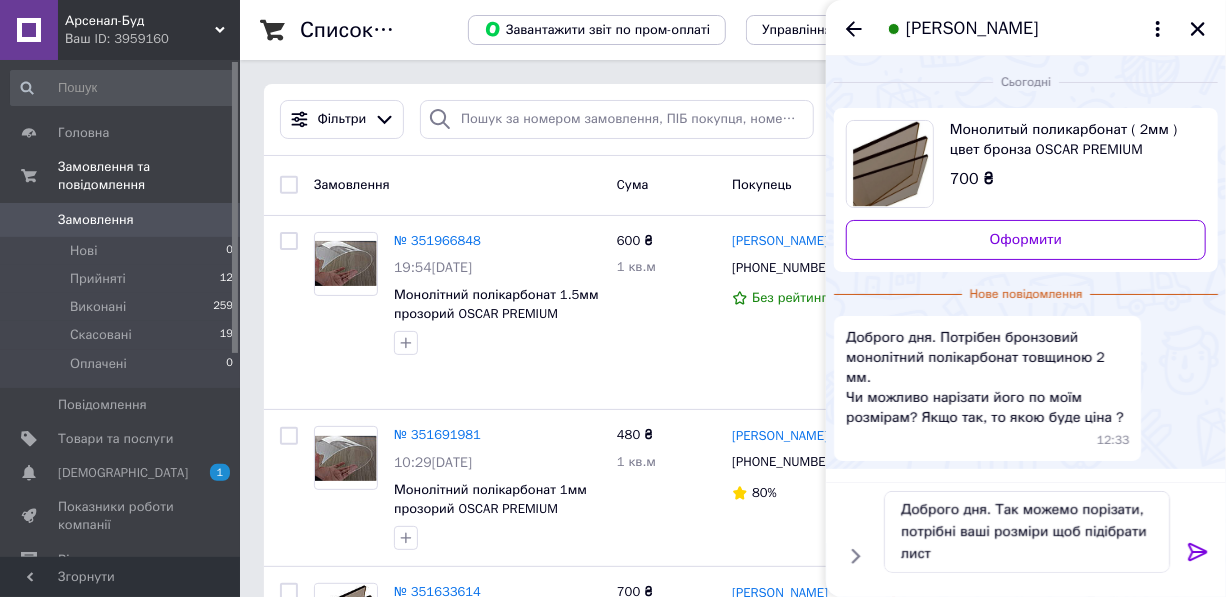 click 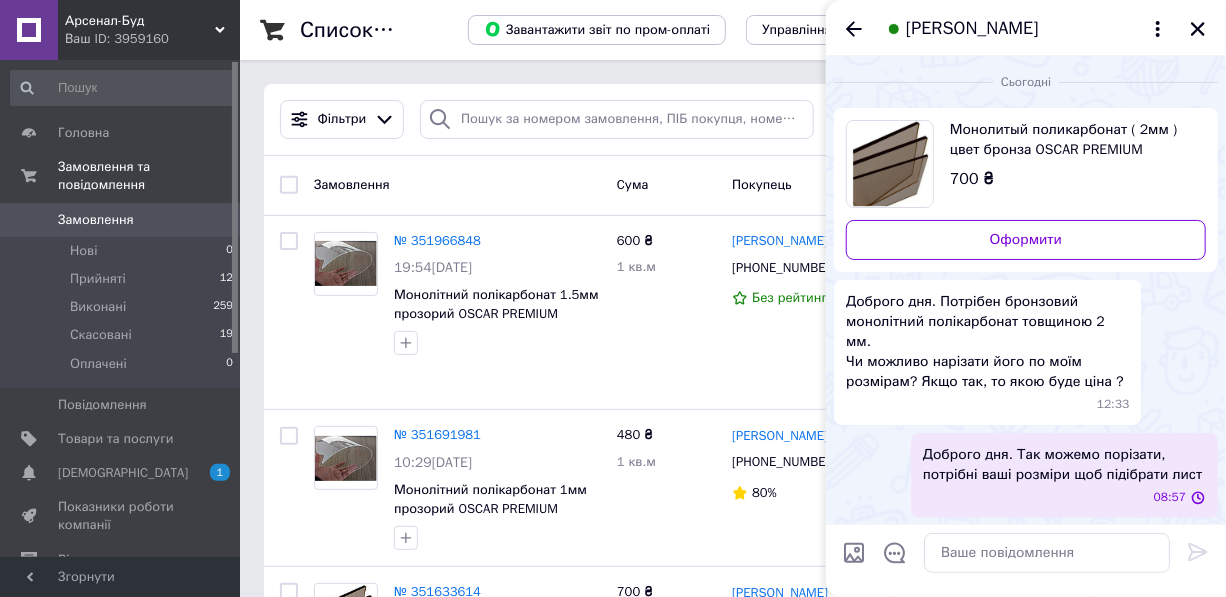 scroll, scrollTop: 0, scrollLeft: 0, axis: both 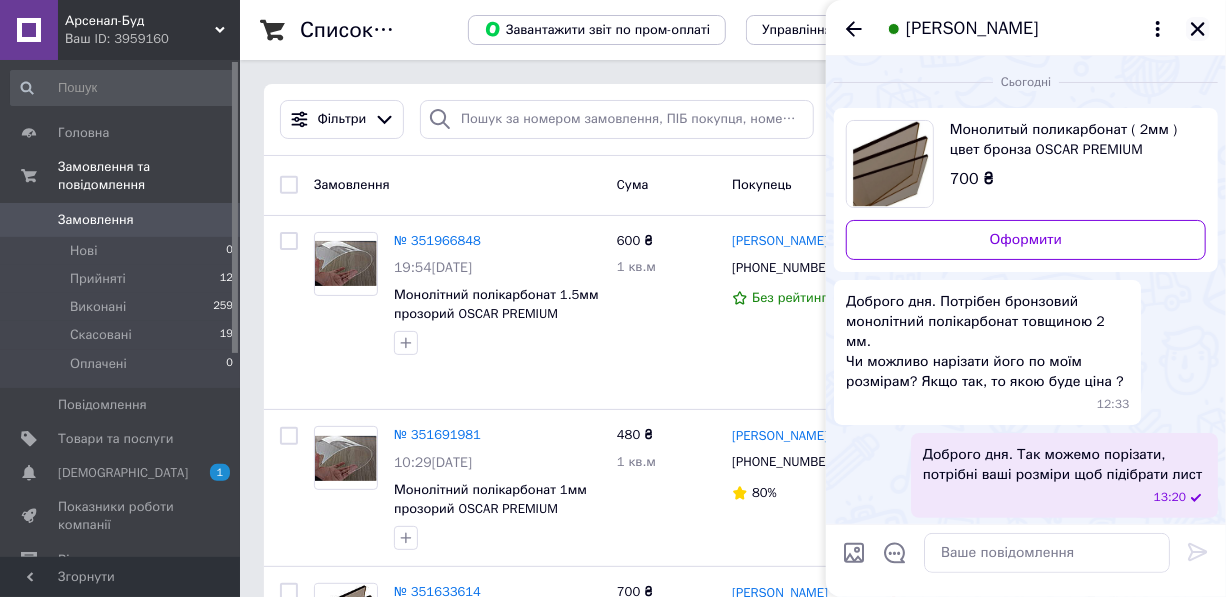 click 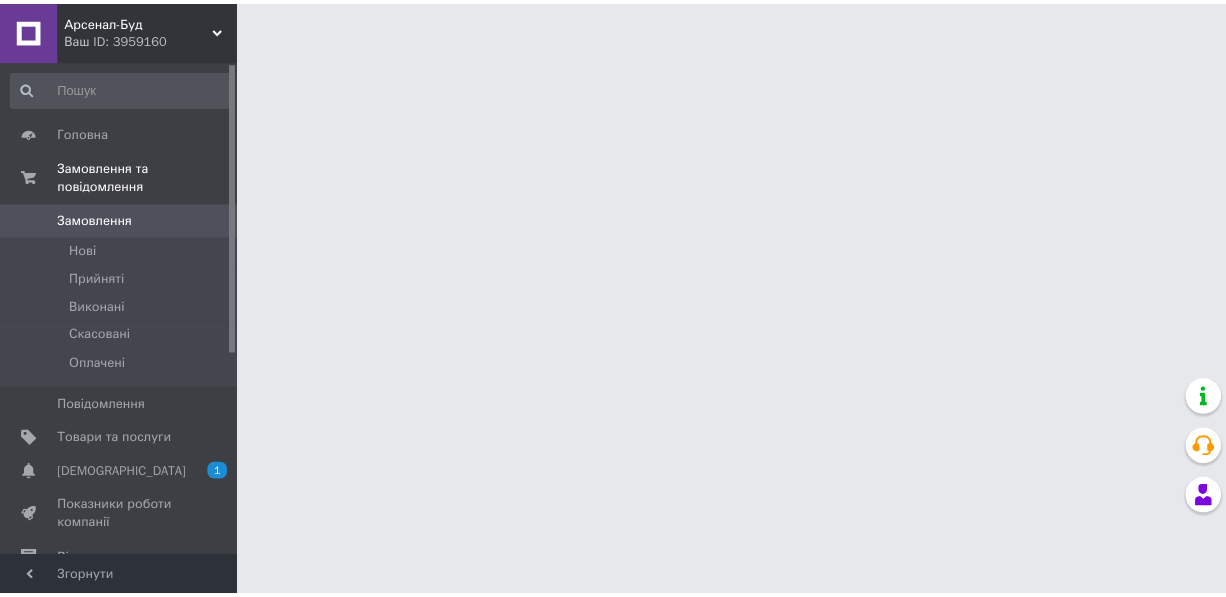 scroll, scrollTop: 0, scrollLeft: 0, axis: both 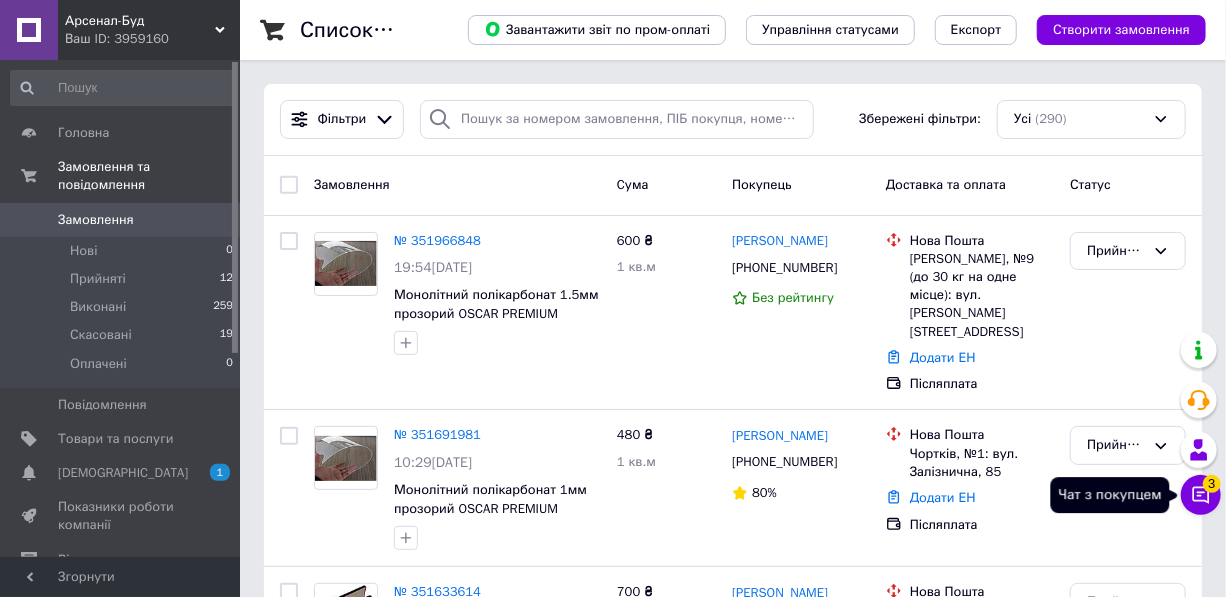 click on "3" at bounding box center (1212, 484) 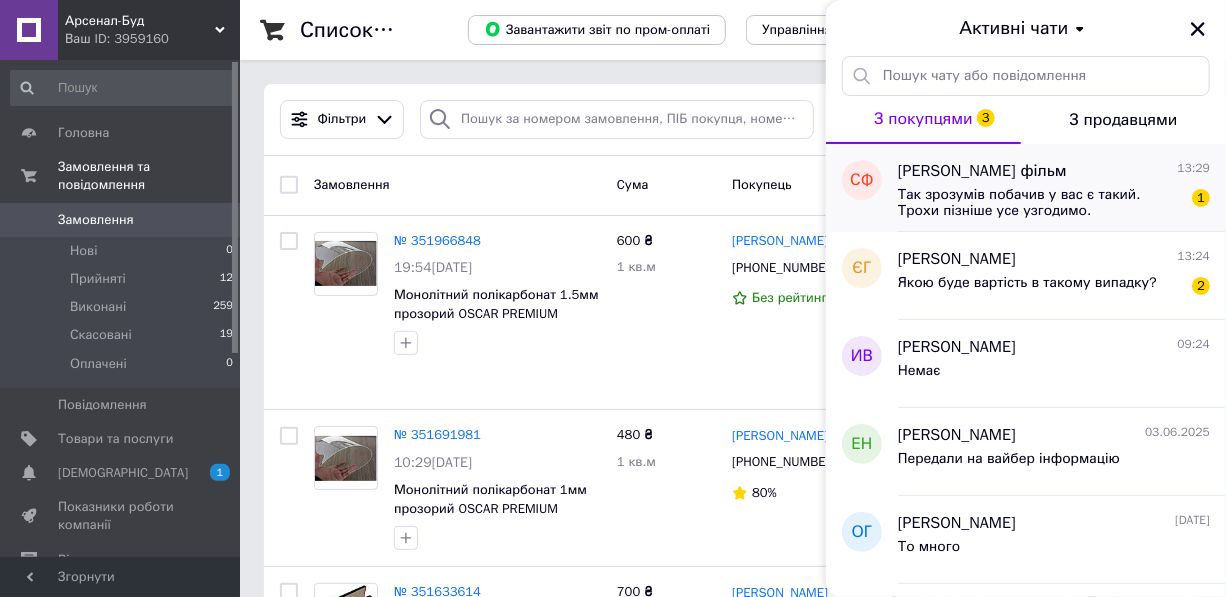 click on "Так зрозумів побачив у вас є такий. Трохи пізніше усе узгодимо." at bounding box center (1040, 203) 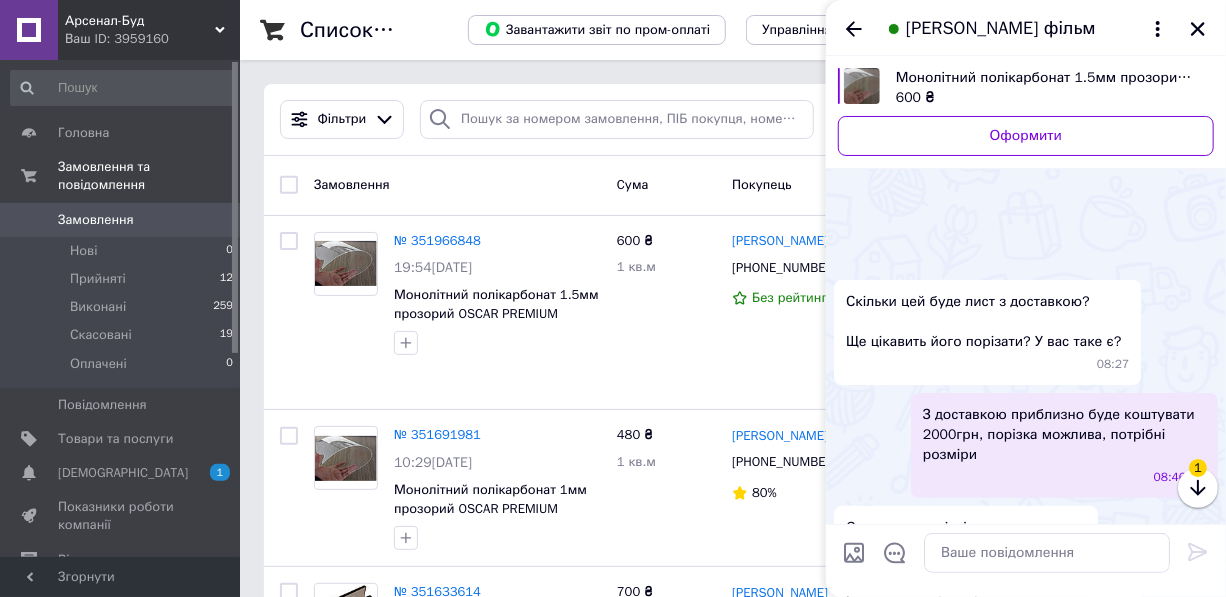 scroll, scrollTop: 523, scrollLeft: 0, axis: vertical 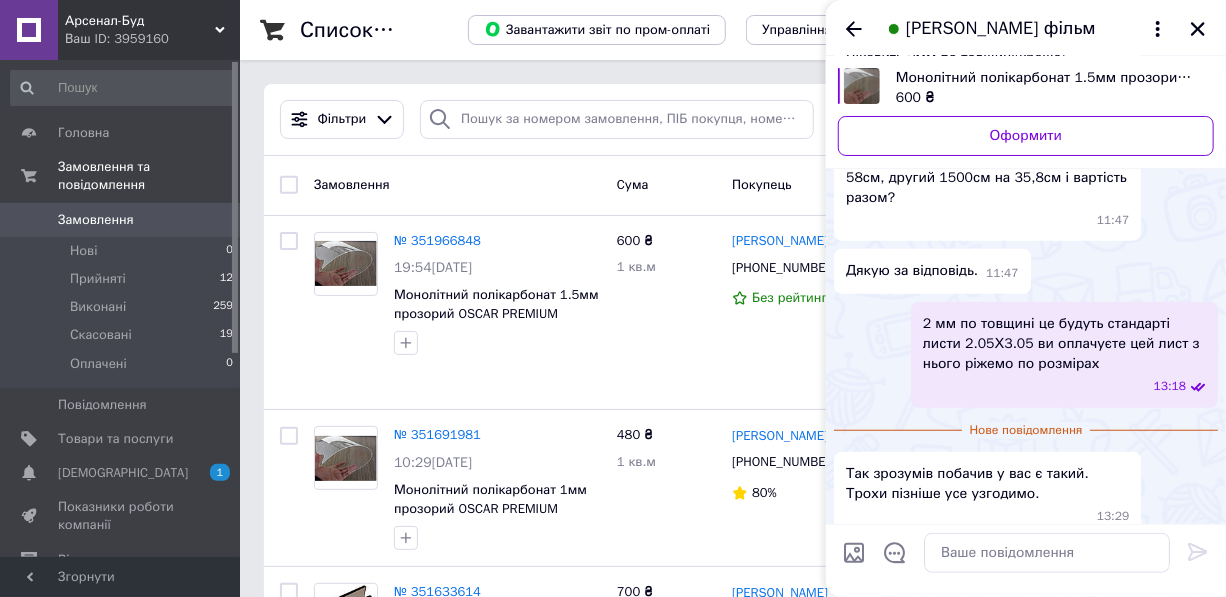 click on "Нове повідомлення Так зрозумів побачив у вас є такий. Трохи пізніше усе узгодимо. 13:29" at bounding box center [1026, 478] 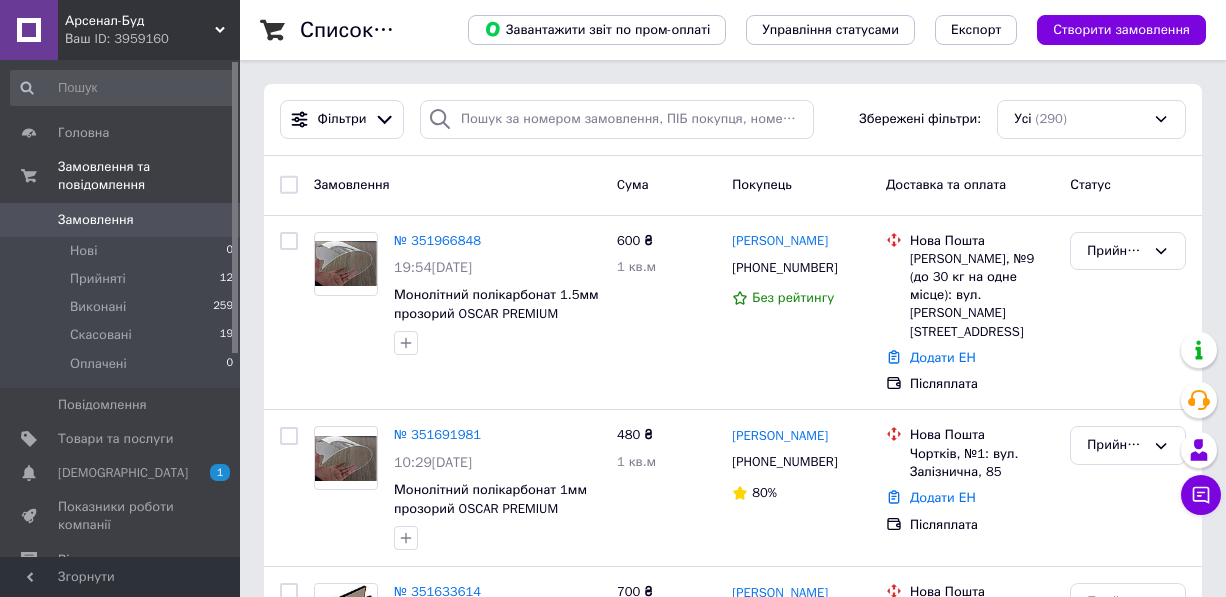 scroll, scrollTop: 0, scrollLeft: 0, axis: both 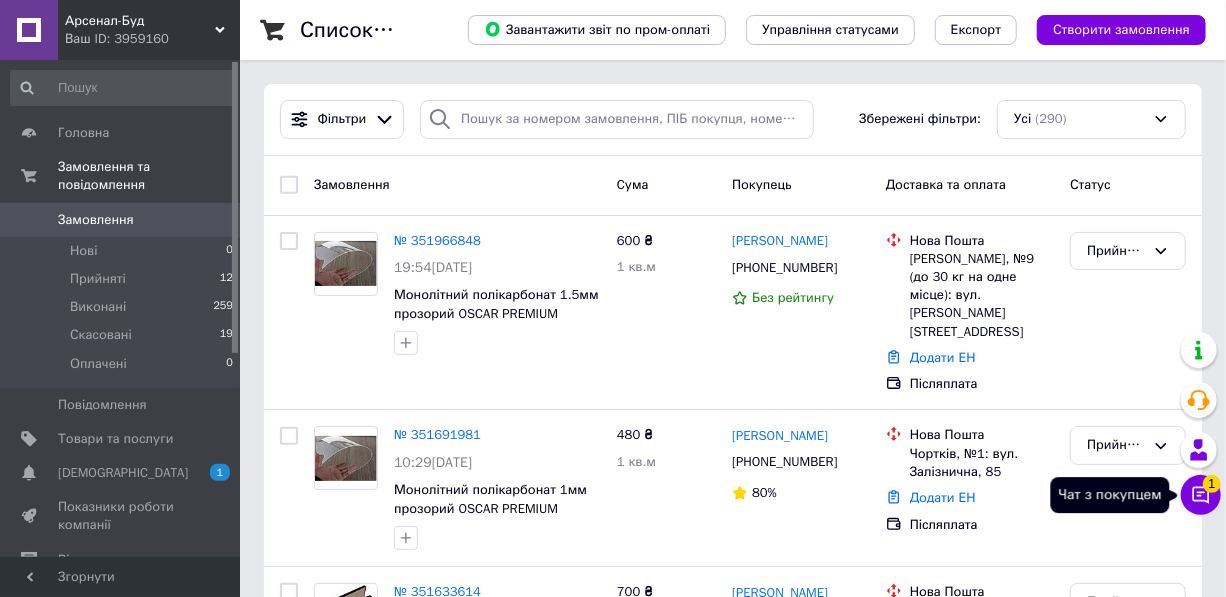 click on "1" at bounding box center (1212, 479) 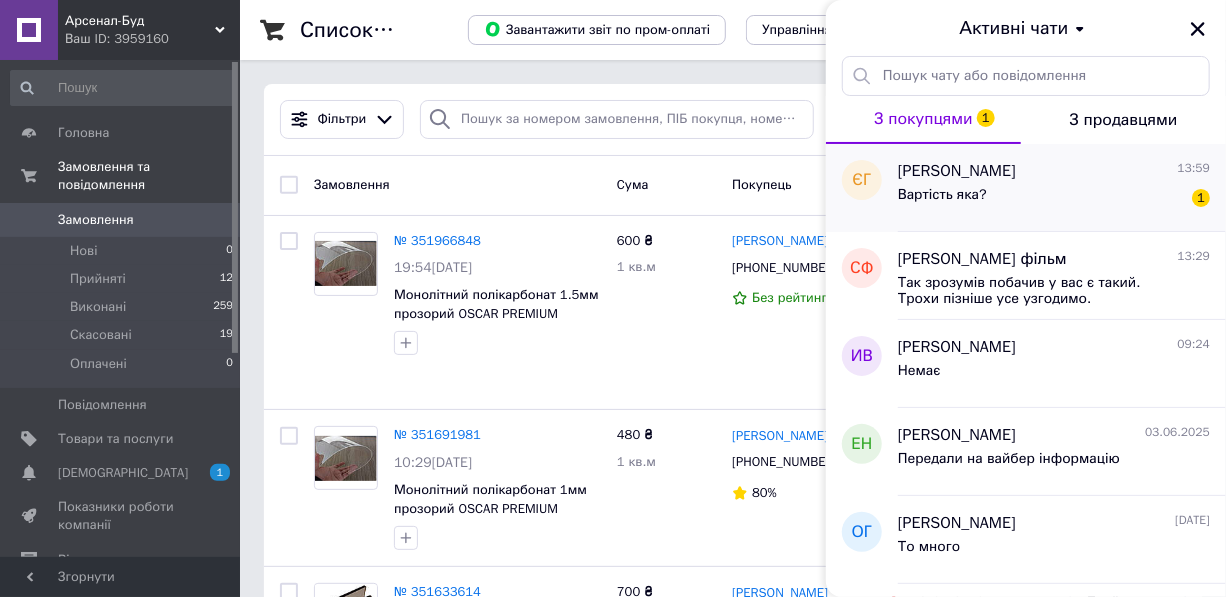 click on "Вартість яка? 1" at bounding box center (1054, 199) 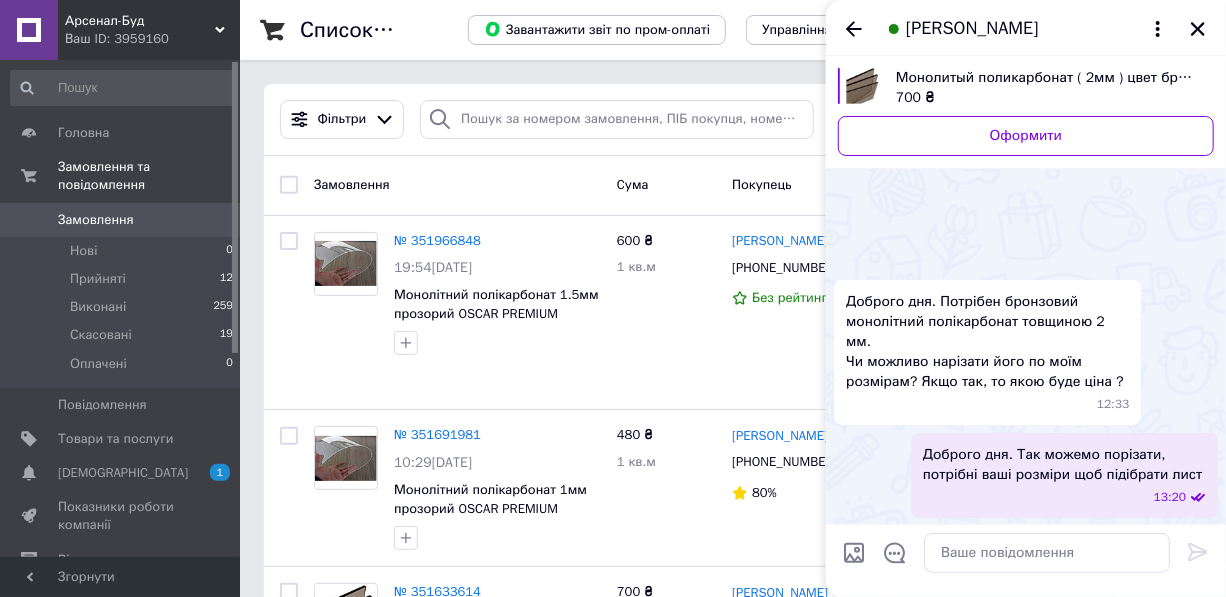 scroll, scrollTop: 310, scrollLeft: 0, axis: vertical 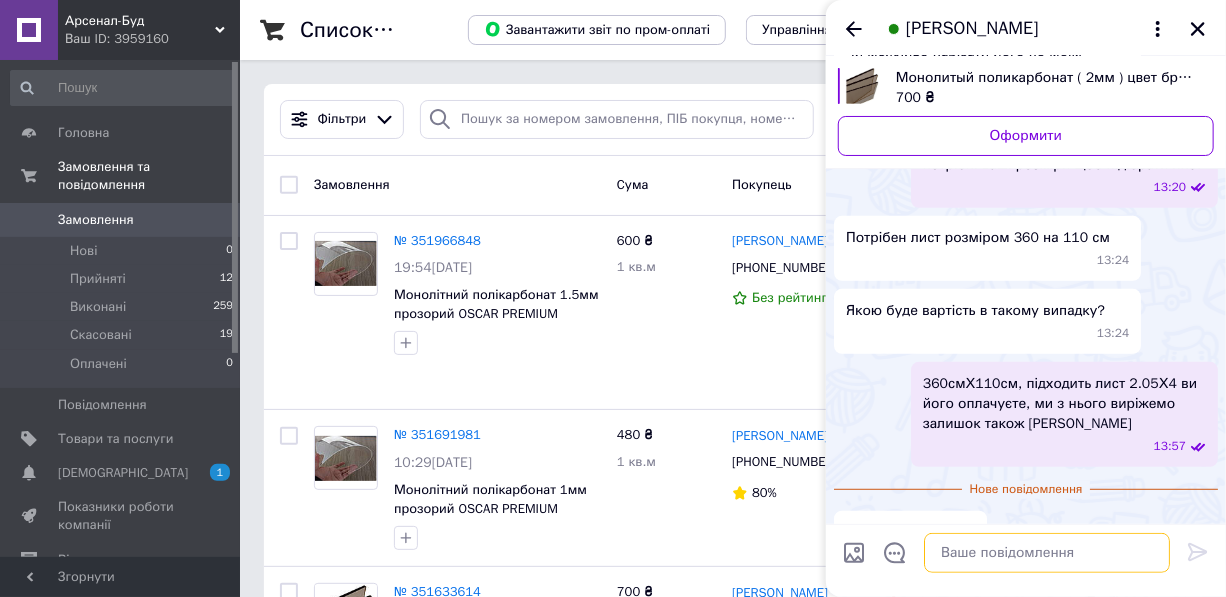 click at bounding box center (1047, 553) 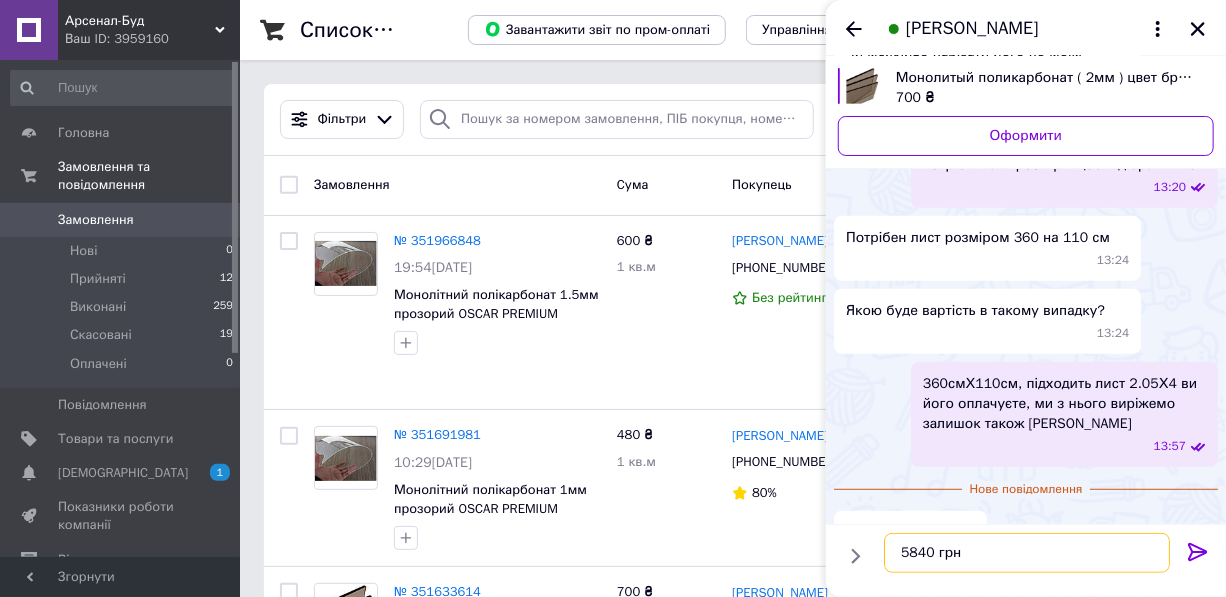 type on "5840 грн" 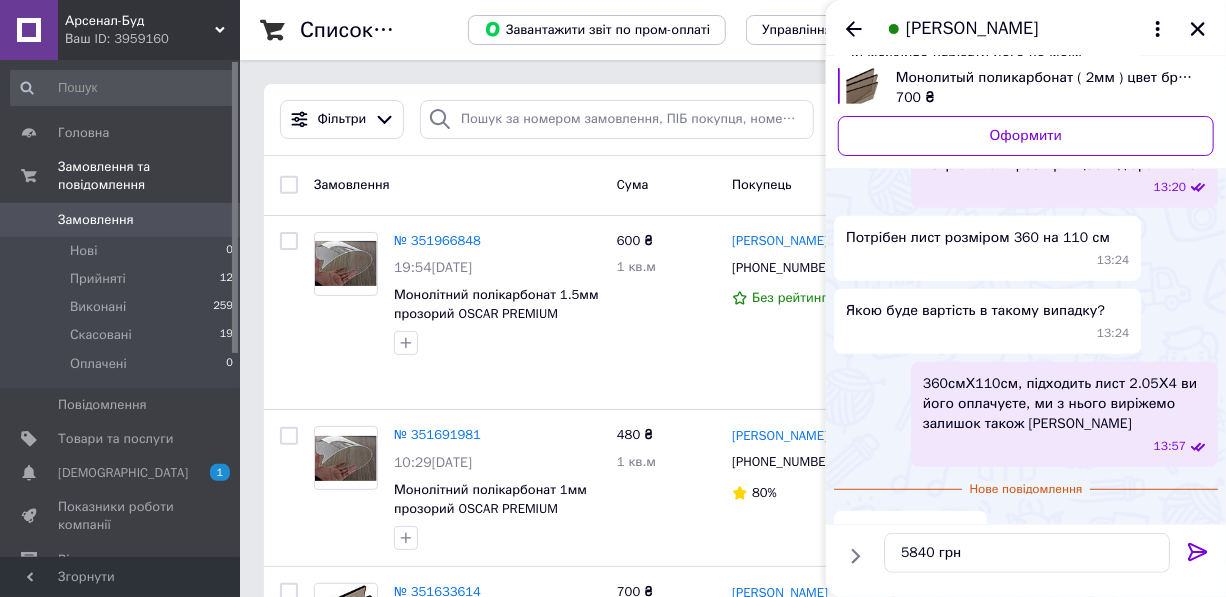 click 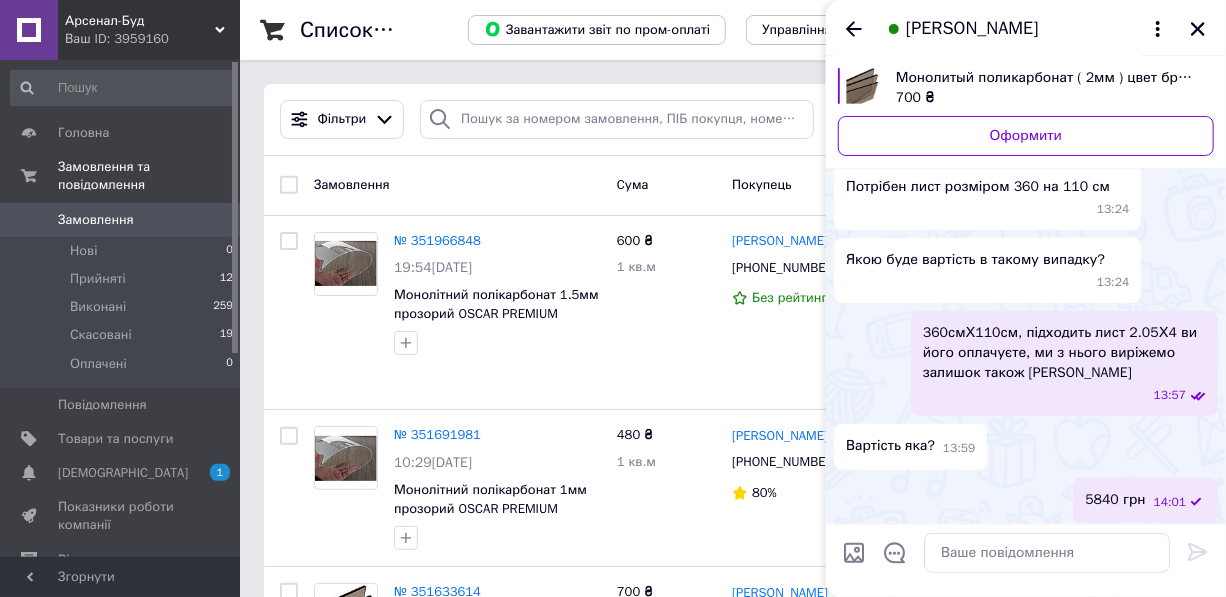 scroll, scrollTop: 275, scrollLeft: 0, axis: vertical 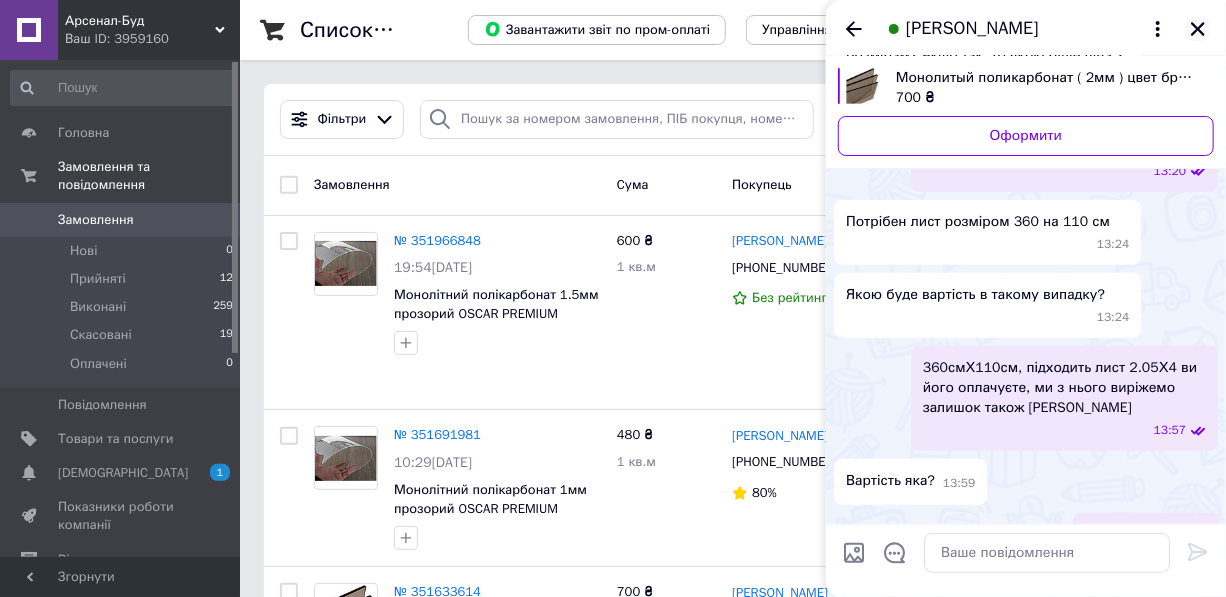 click 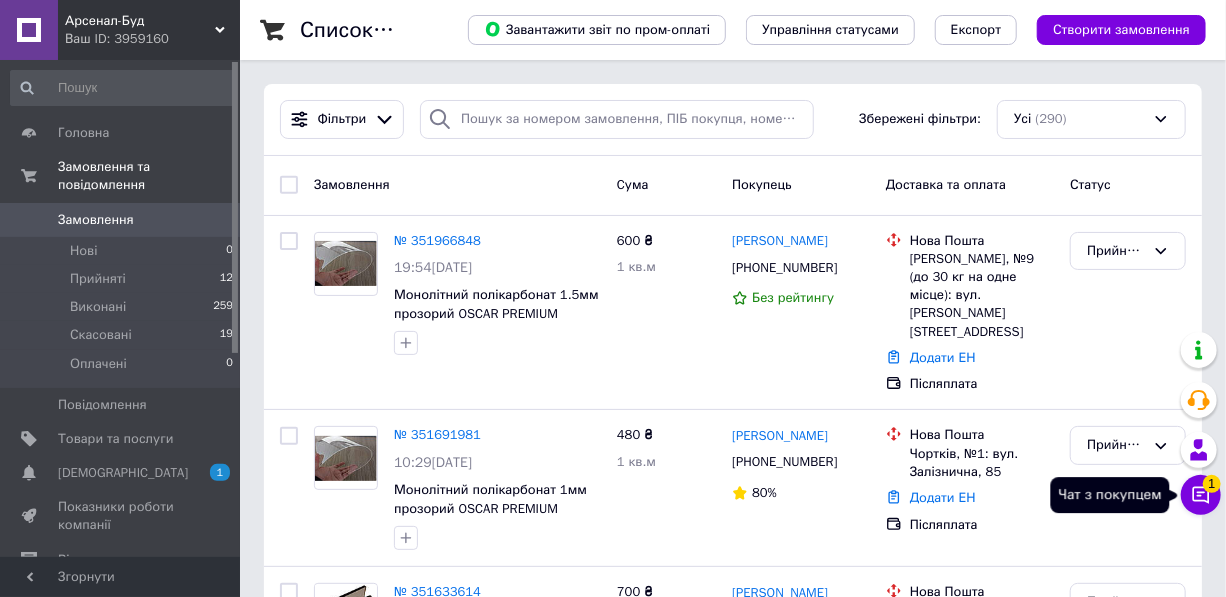 click on "Чат з покупцем 1" at bounding box center (1201, 495) 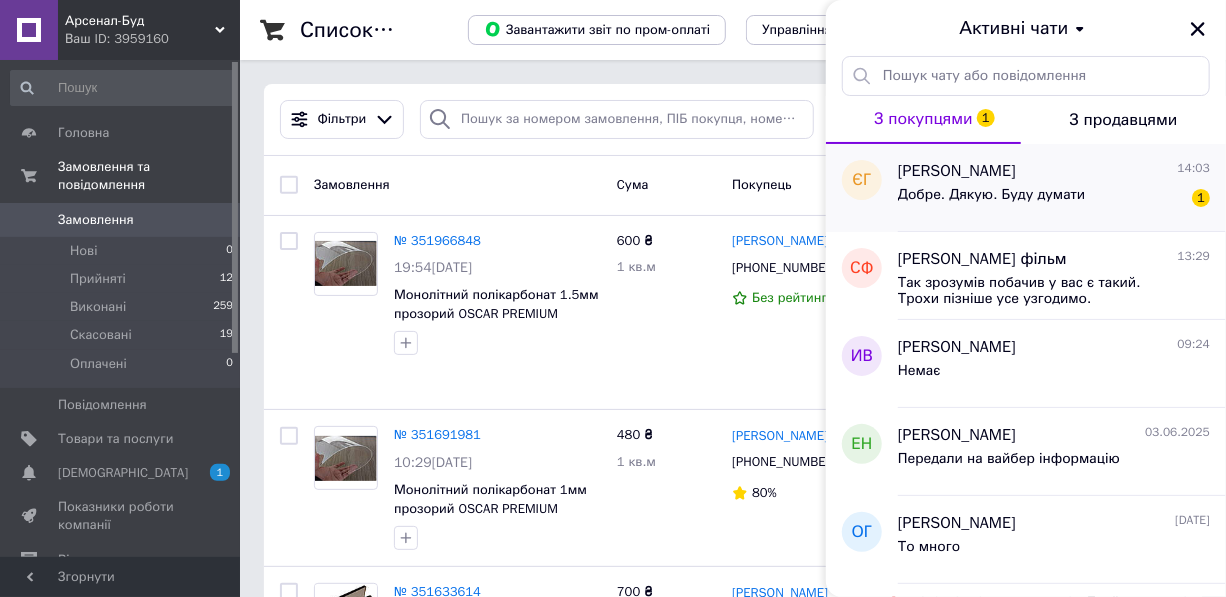 click on "Добре. Дякую. Буду думати" at bounding box center [991, 195] 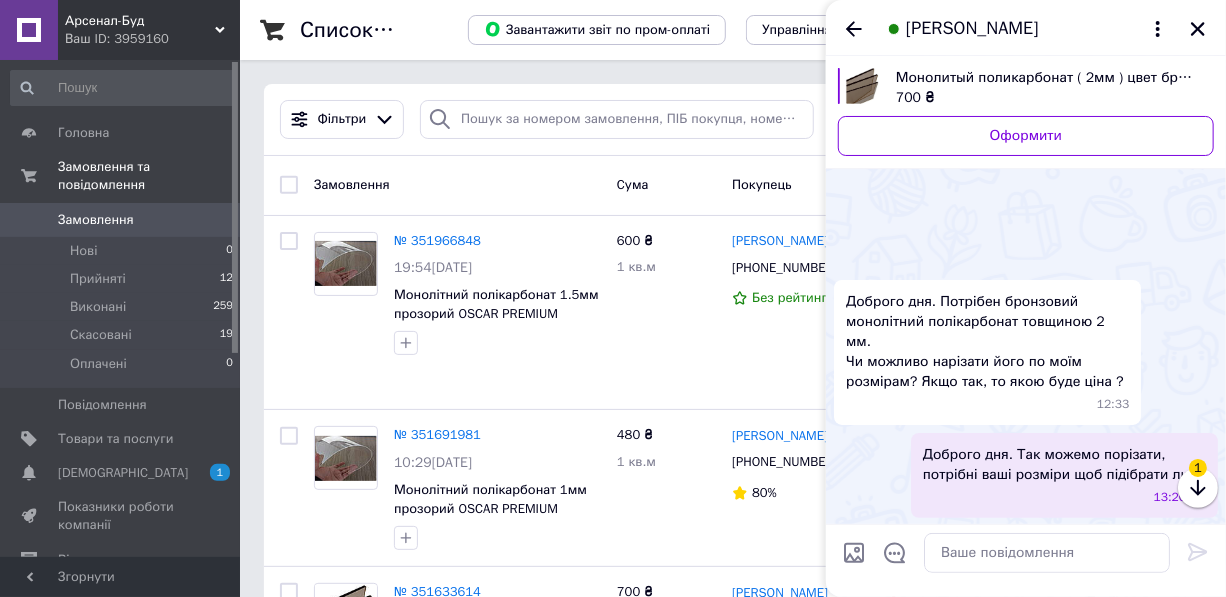 scroll, scrollTop: 416, scrollLeft: 0, axis: vertical 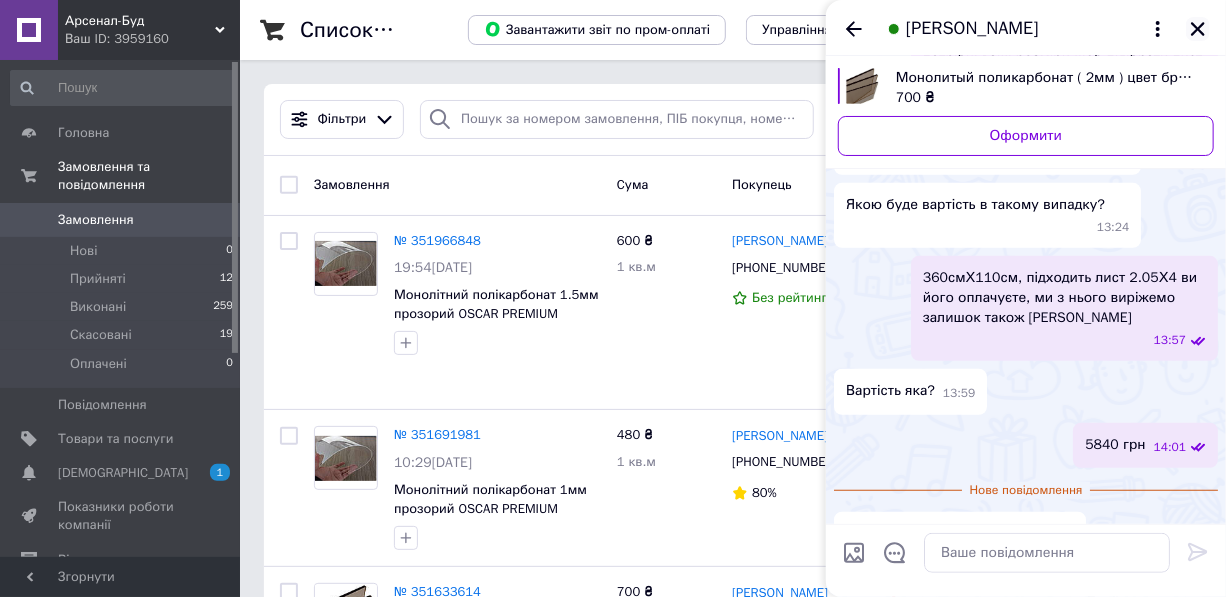 click 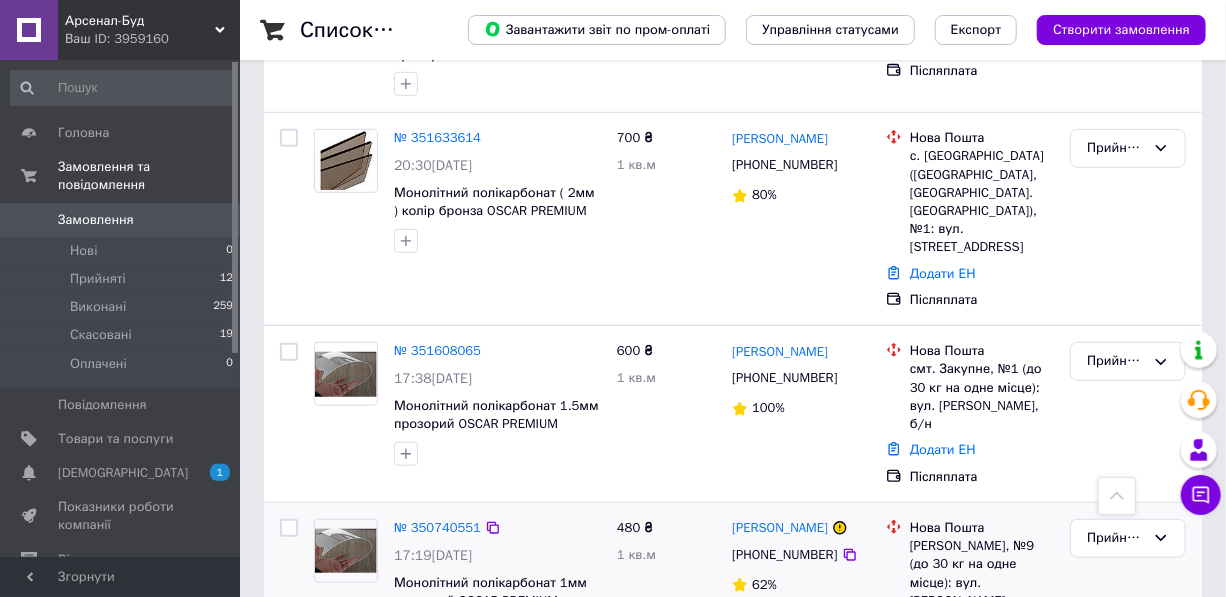 scroll, scrollTop: 0, scrollLeft: 0, axis: both 